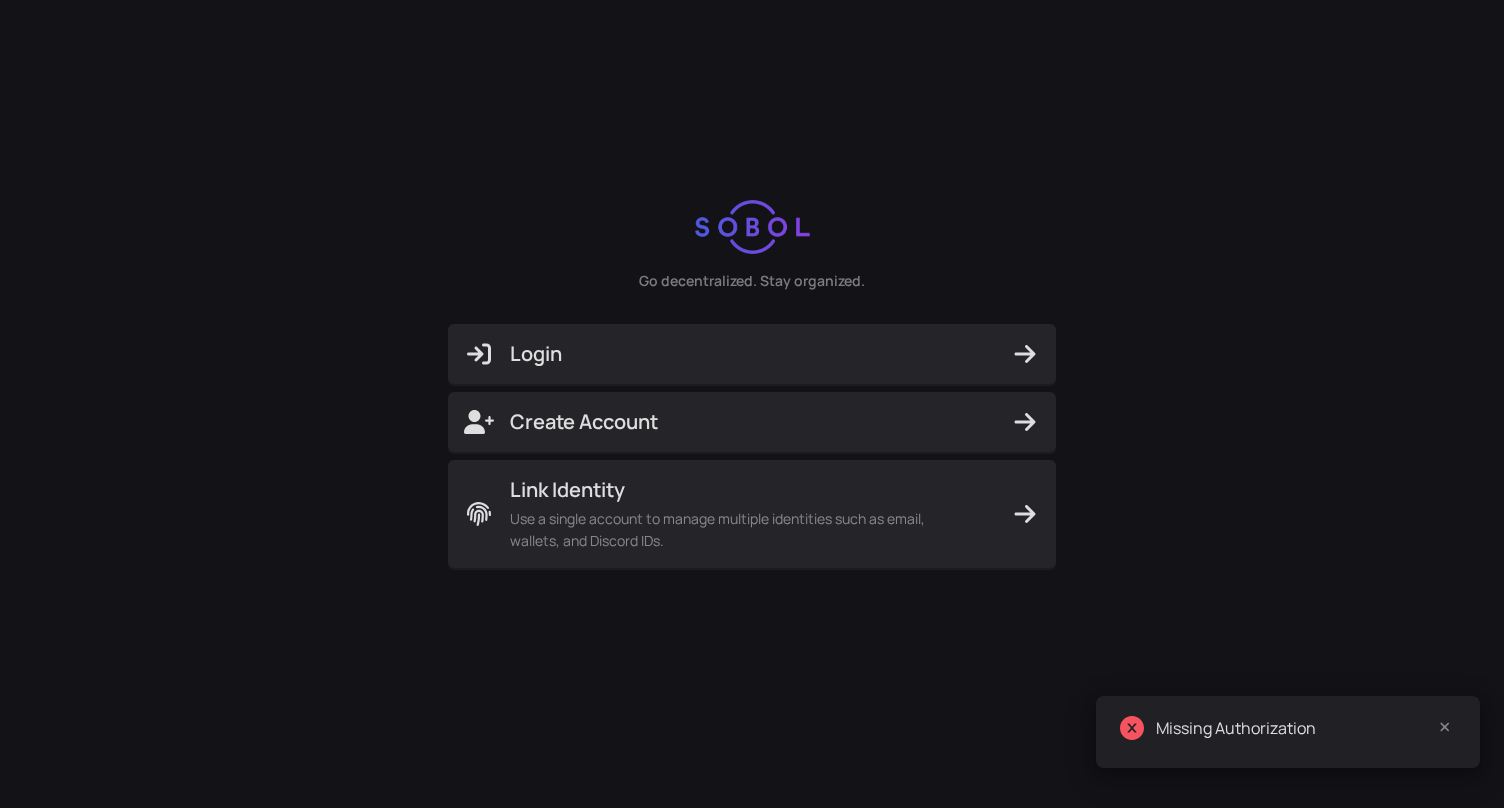 scroll, scrollTop: 0, scrollLeft: 0, axis: both 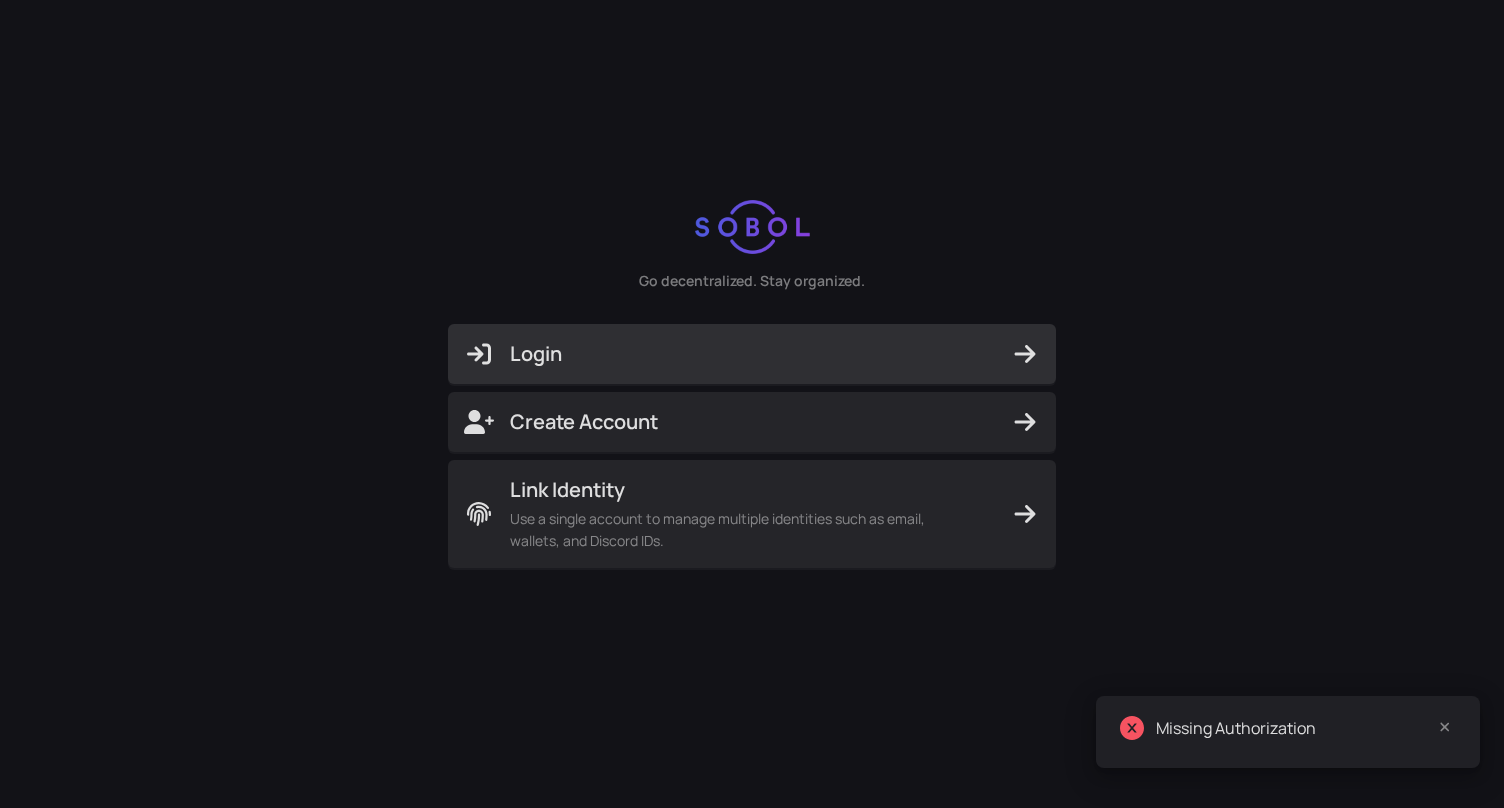 click on "Login" at bounding box center [752, 354] 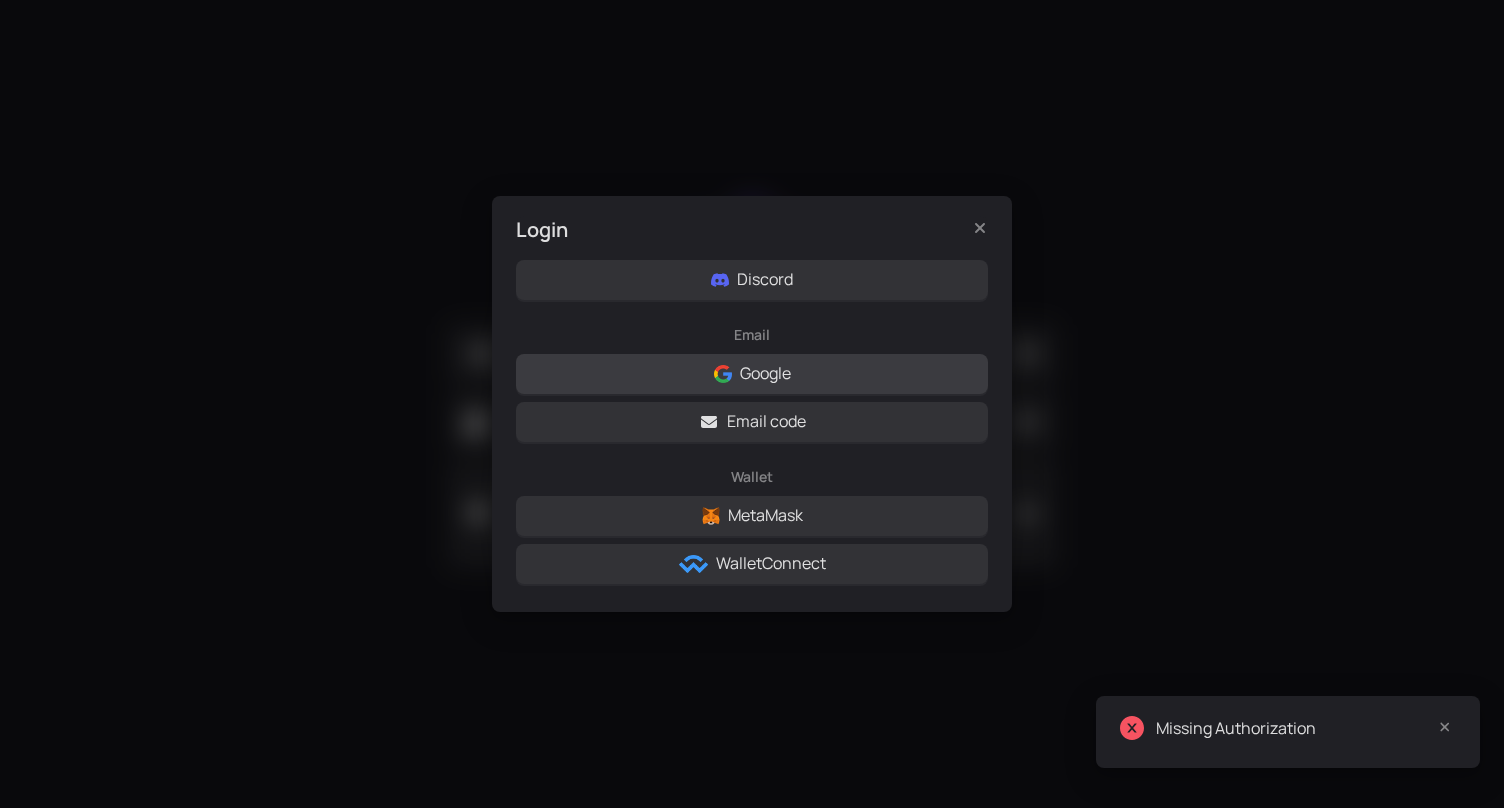 click on "Google" at bounding box center [752, 374] 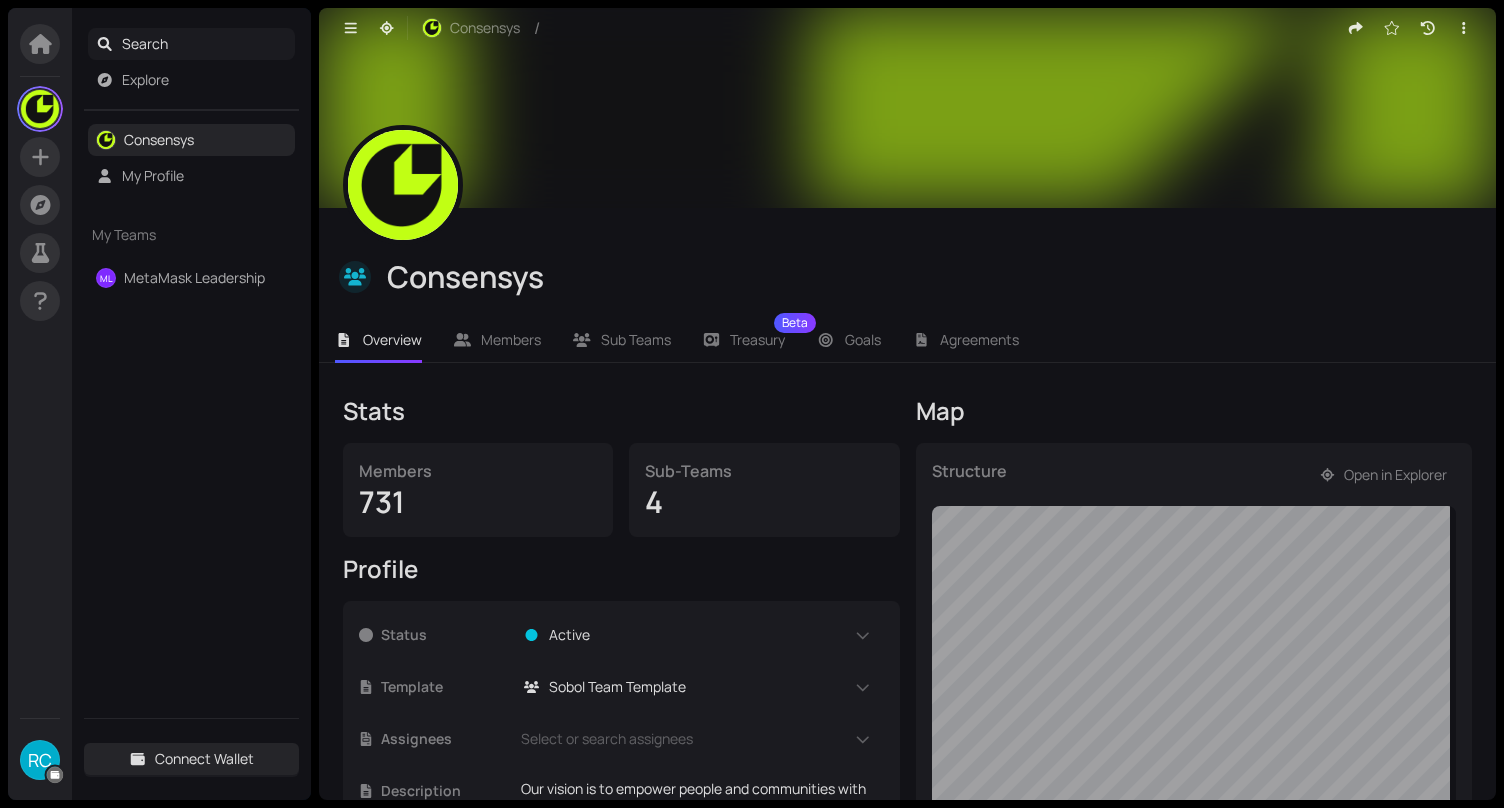 click on "Search" at bounding box center (191, 44) 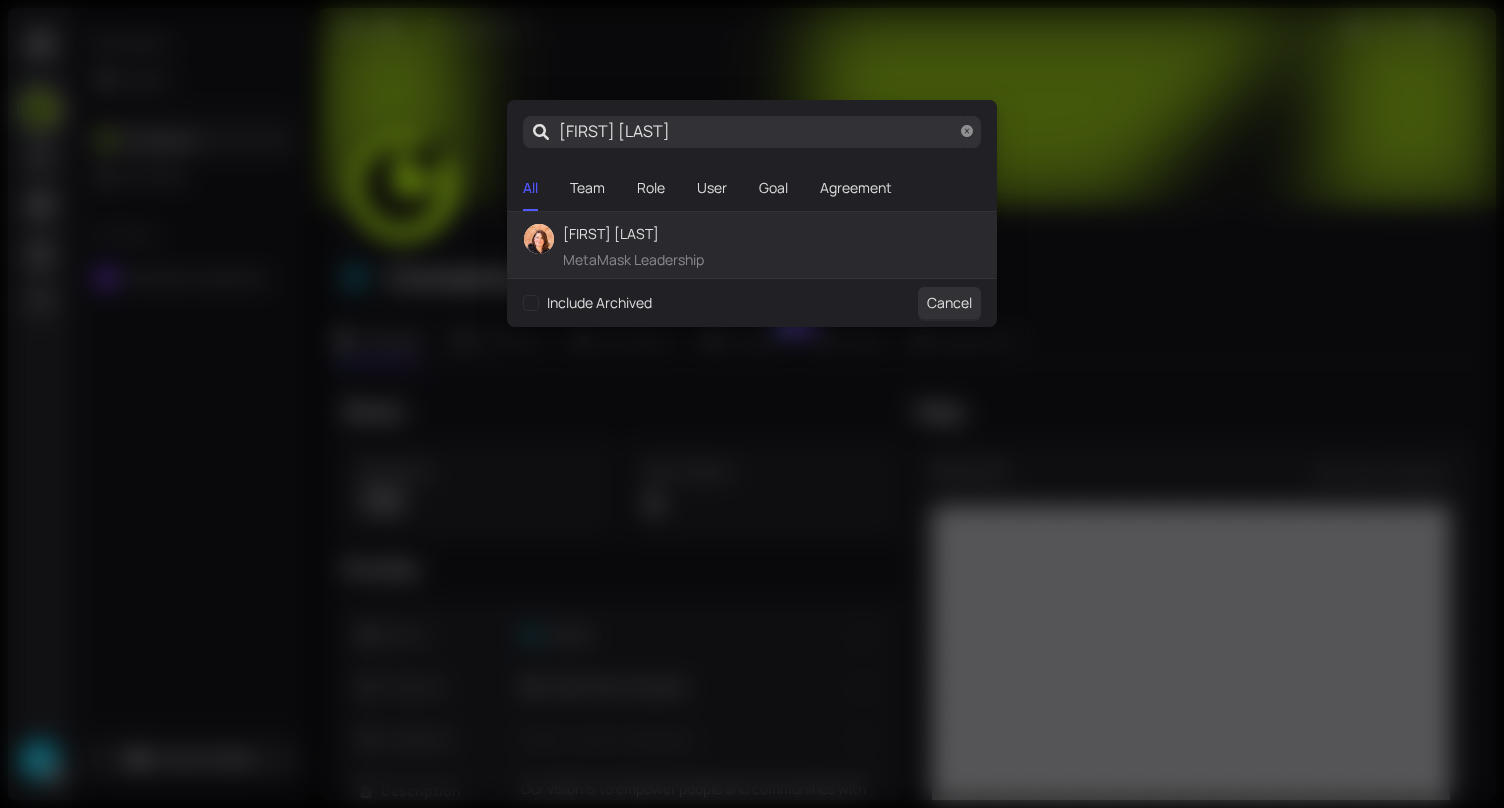 click on "[FIRST] [LAST]" at bounding box center (633, 234) 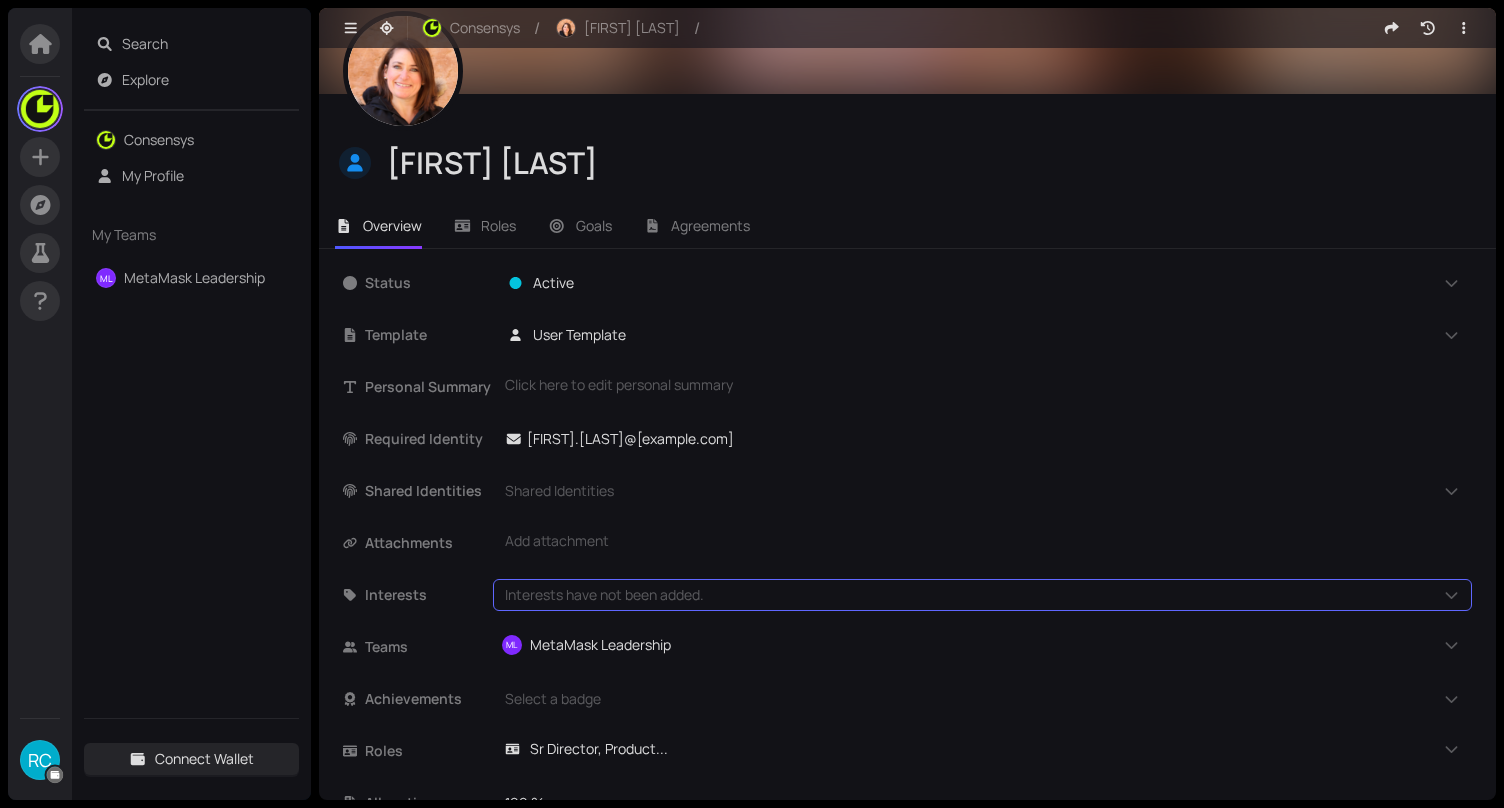 scroll, scrollTop: 175, scrollLeft: 0, axis: vertical 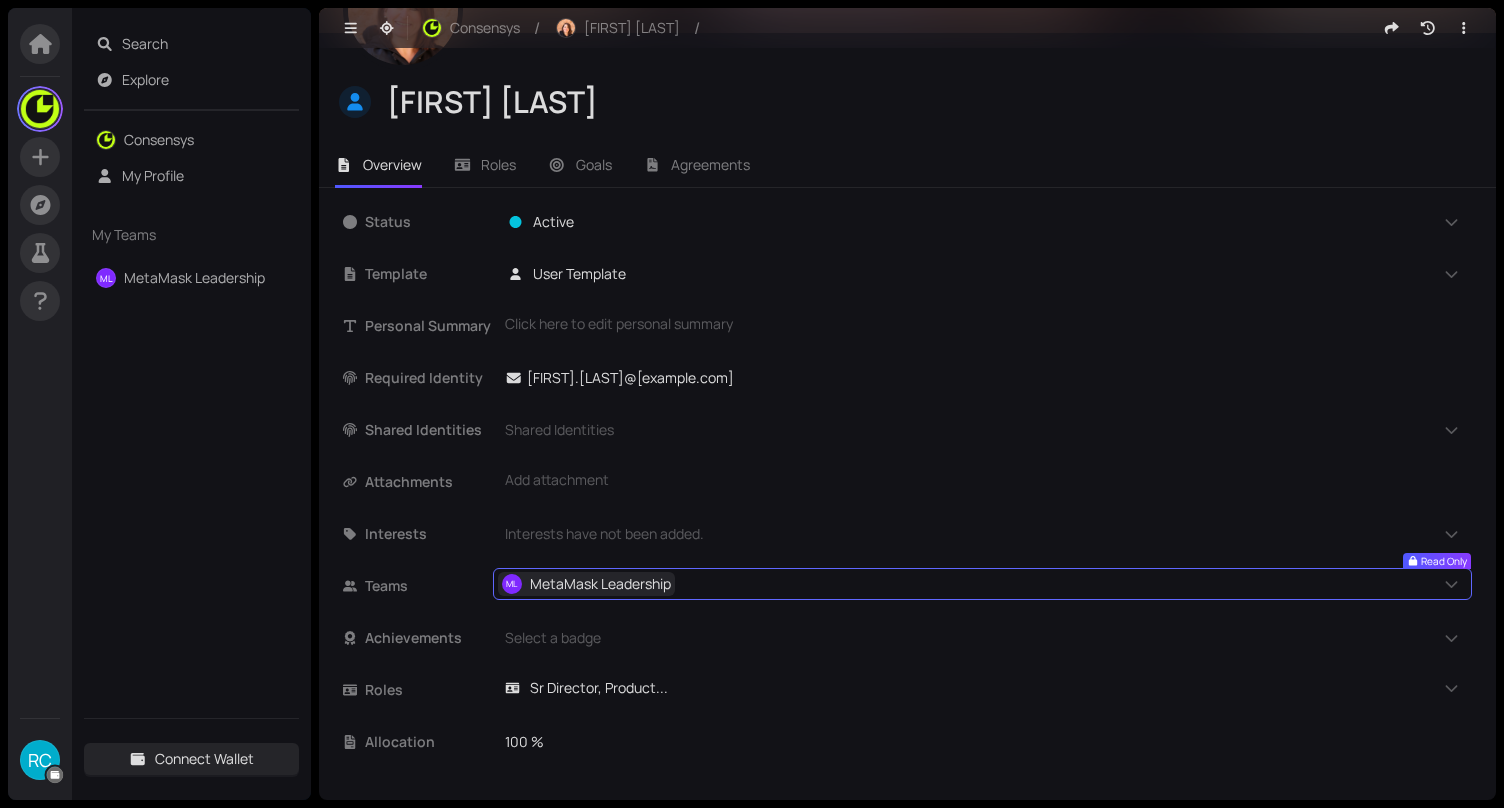 click on "MetaMask Leadership" at bounding box center (600, 584) 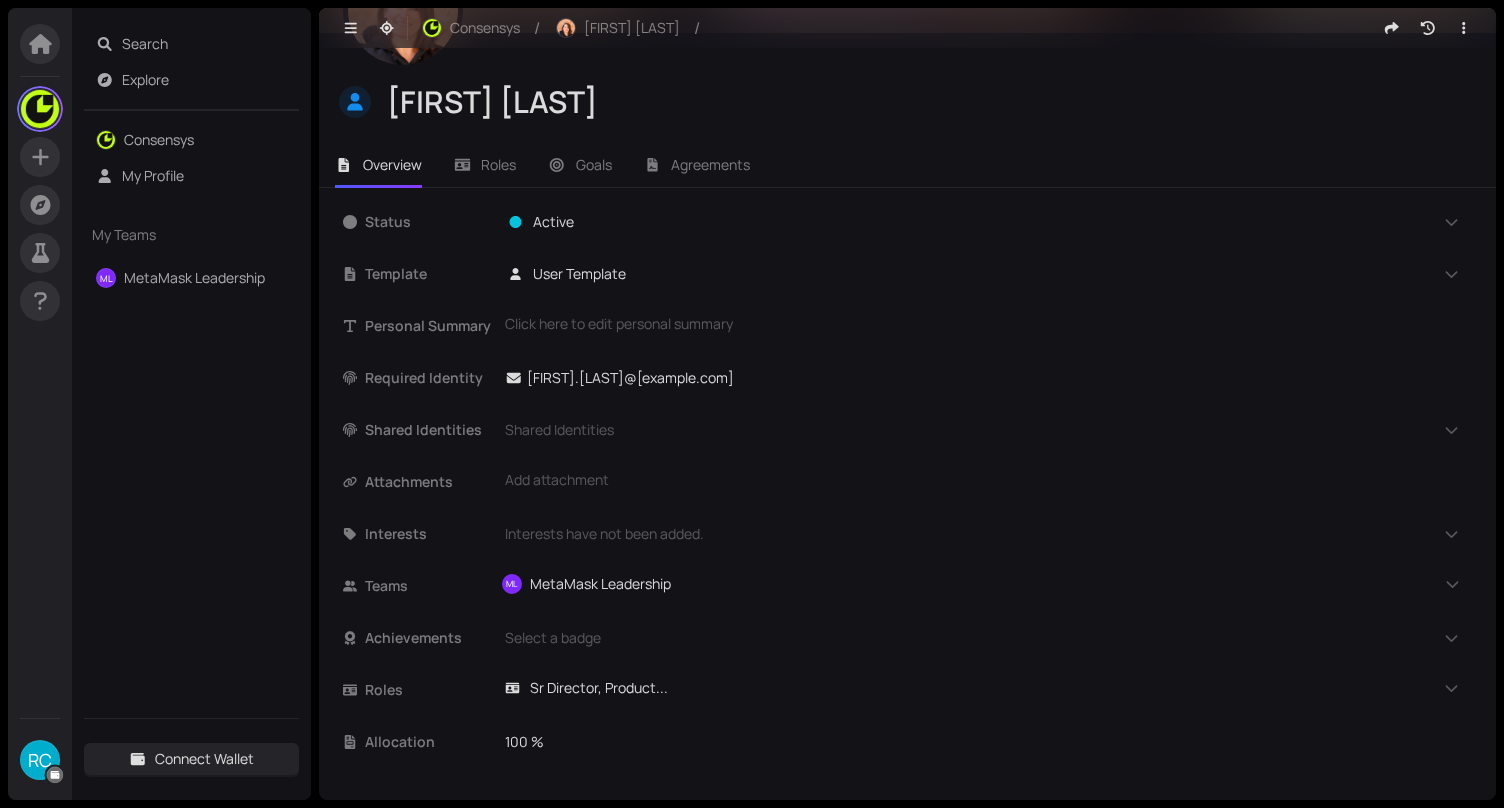 click on "MetaMask Leadership" at bounding box center (194, 277) 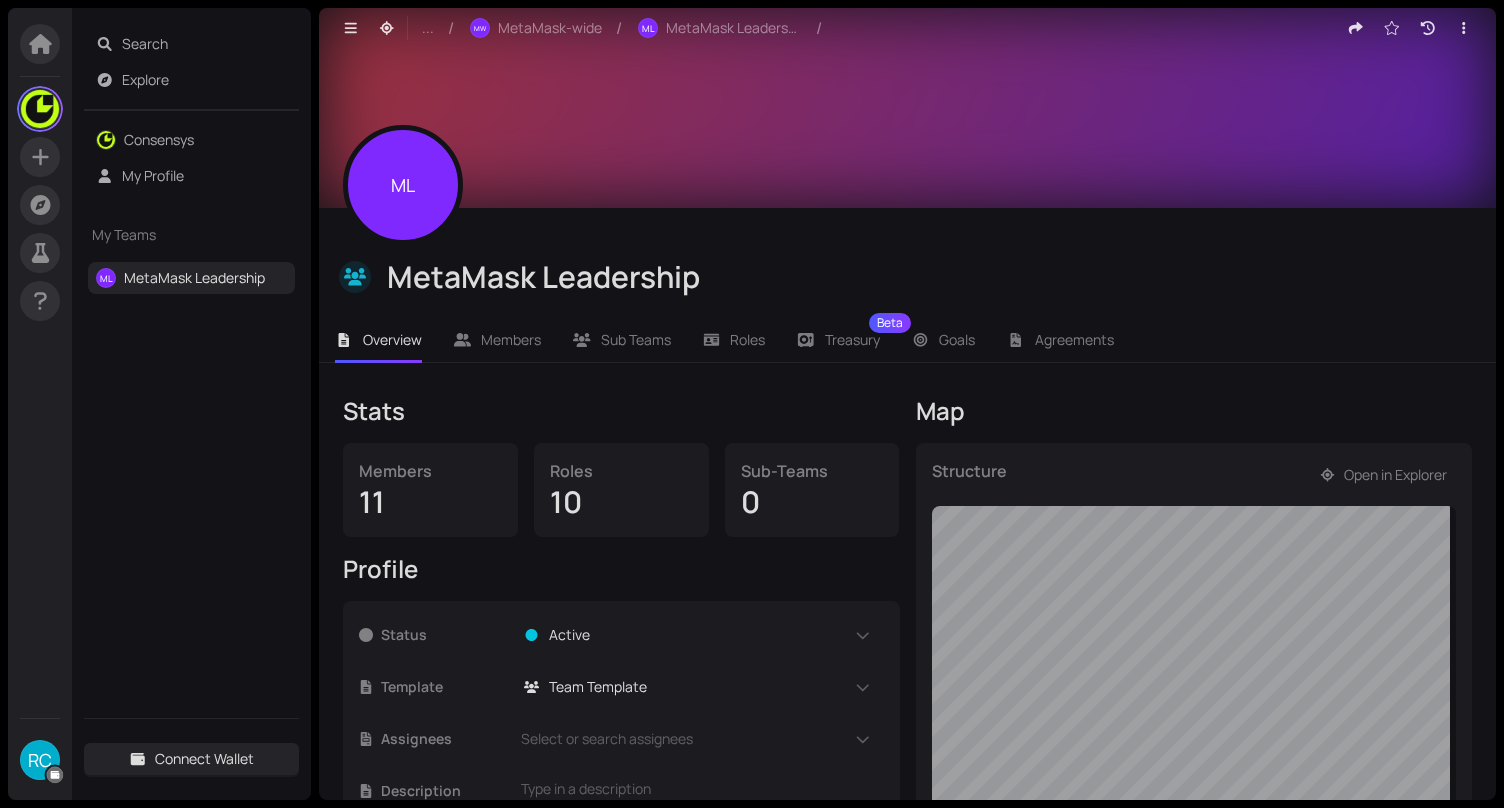 scroll, scrollTop: 264, scrollLeft: 0, axis: vertical 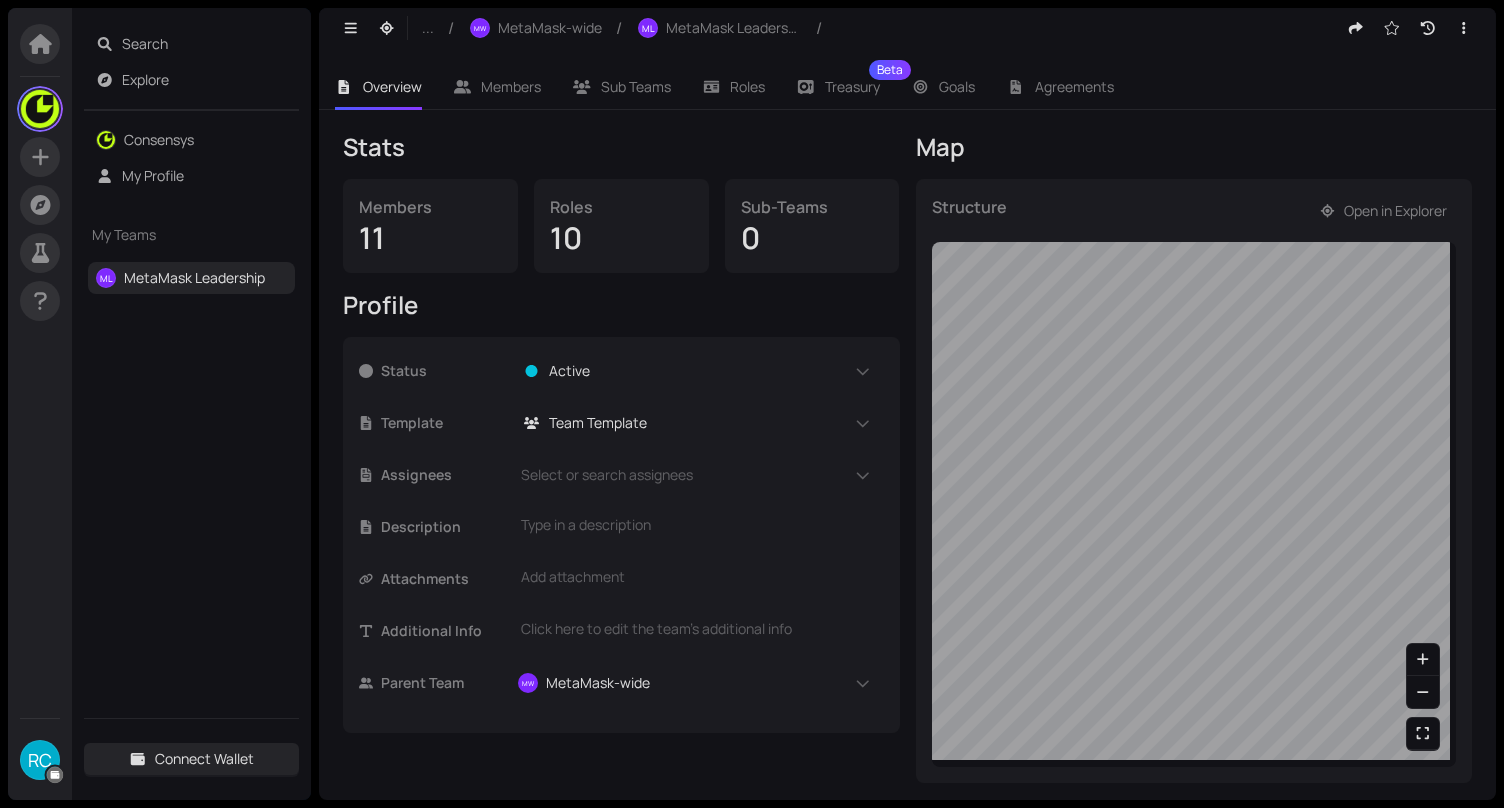click on "Structure Open in Explorer" at bounding box center (430, 226) 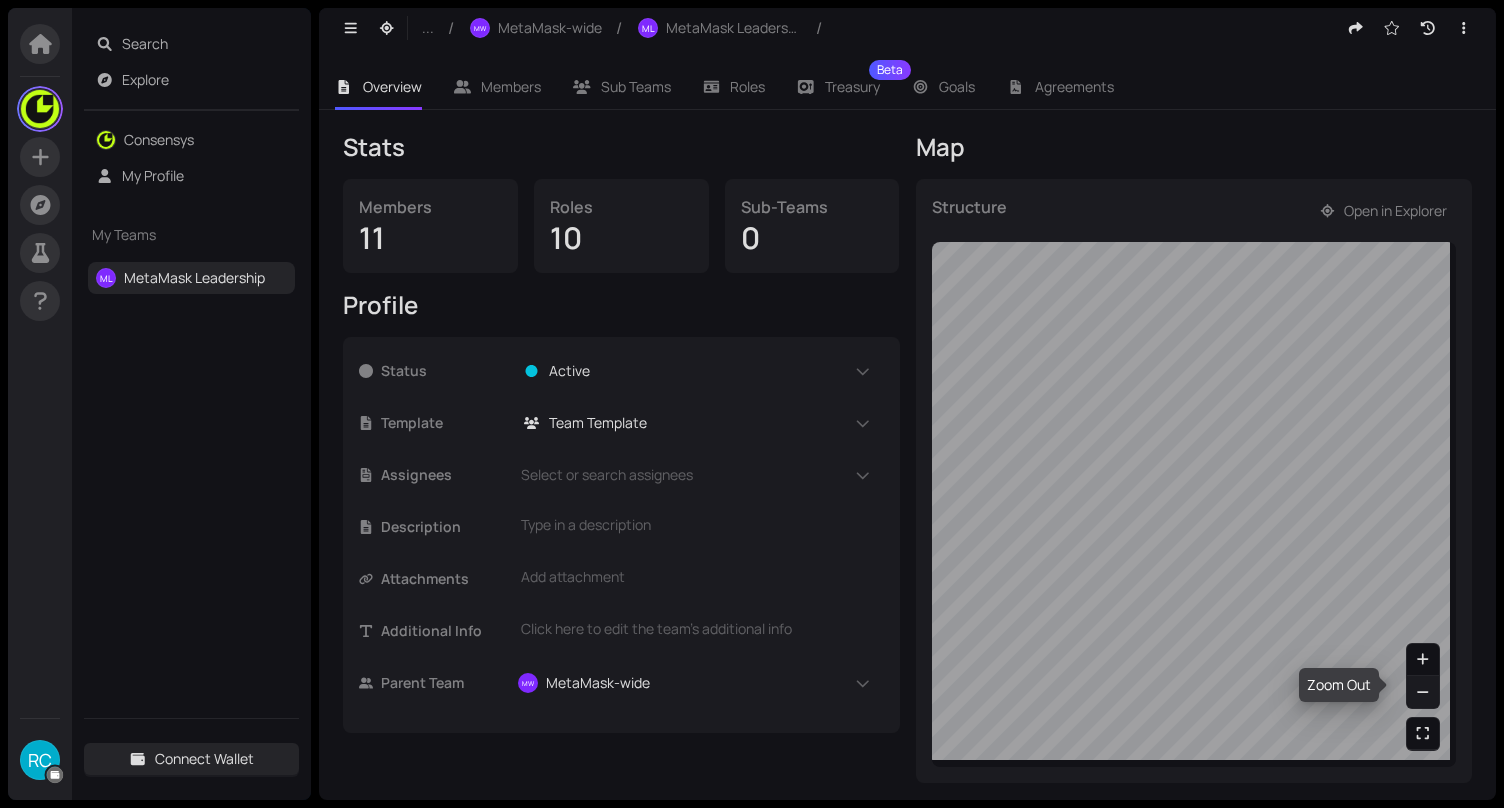 click at bounding box center (1423, 692) 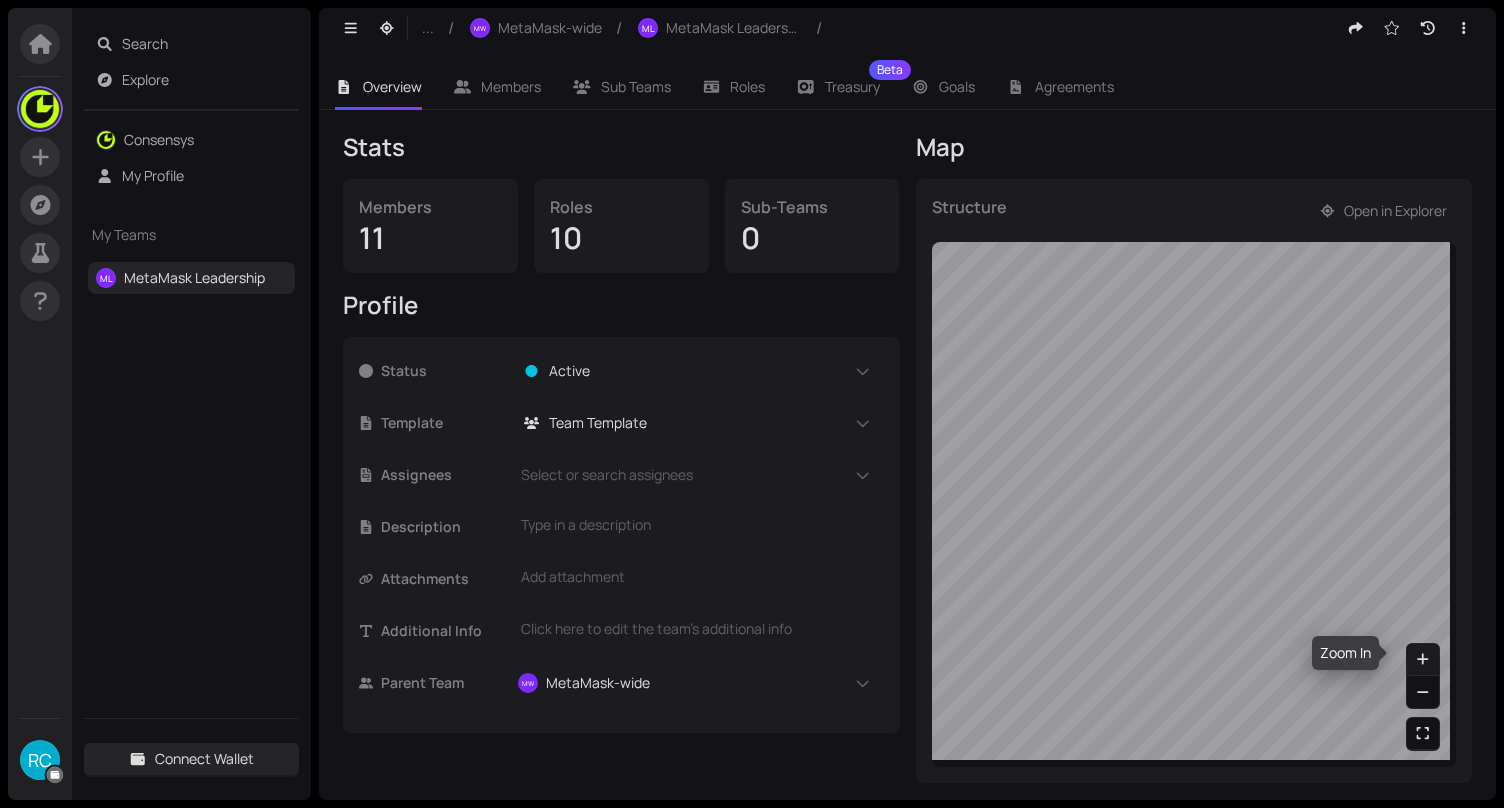 click at bounding box center [1423, 659] 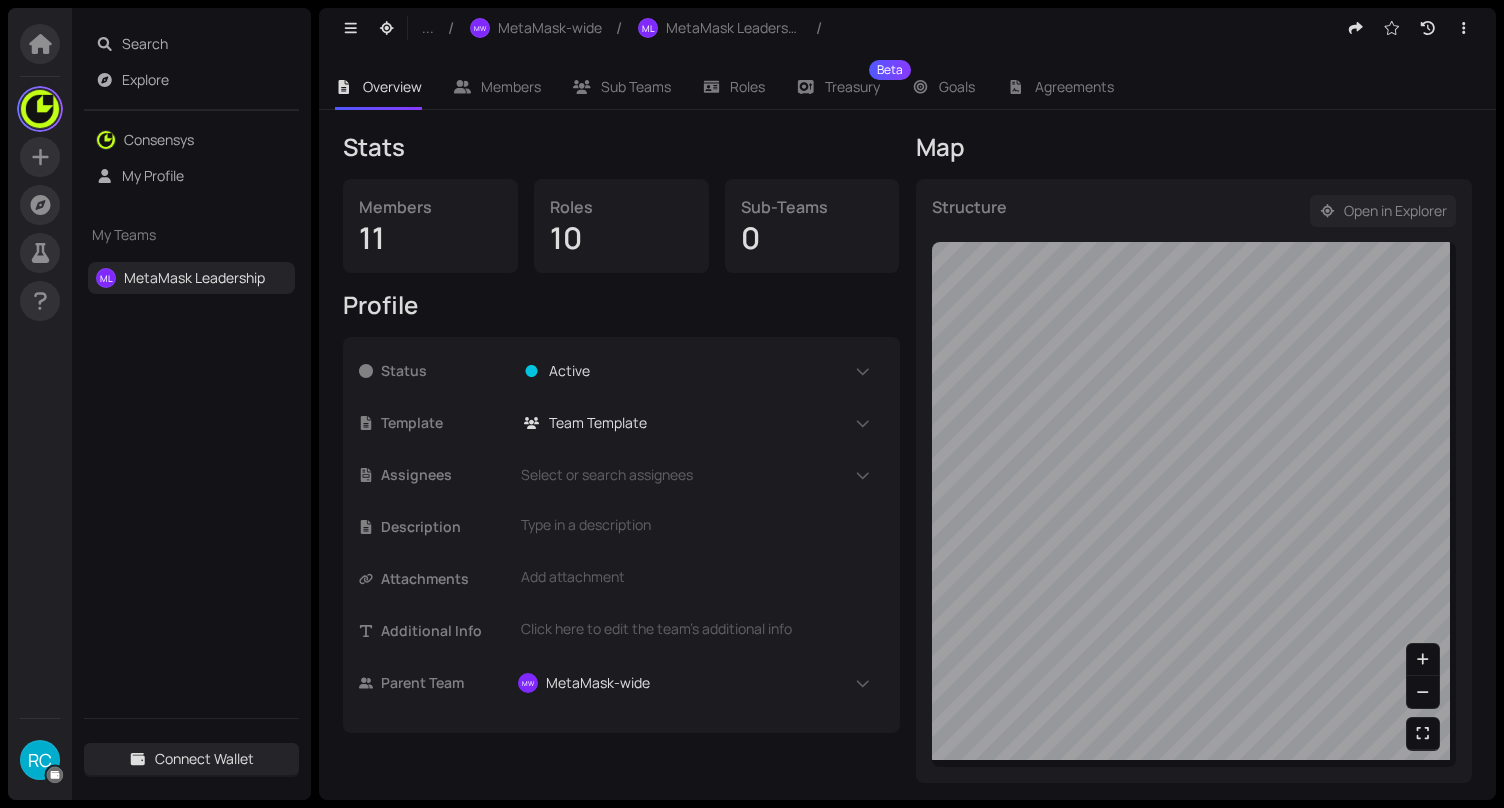 click on "Open in Explorer" at bounding box center [1395, 211] 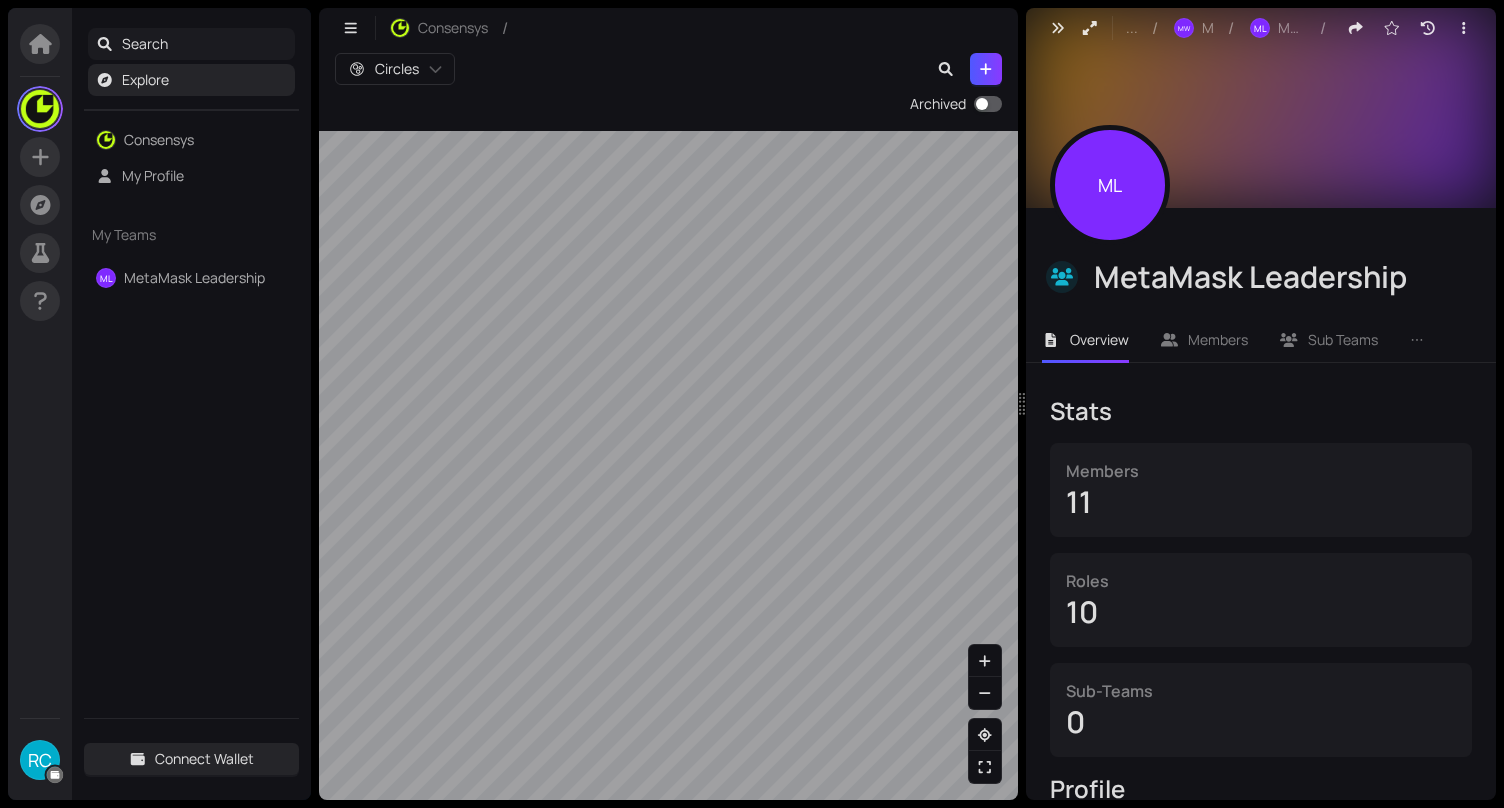 click on "Search" at bounding box center (205, 44) 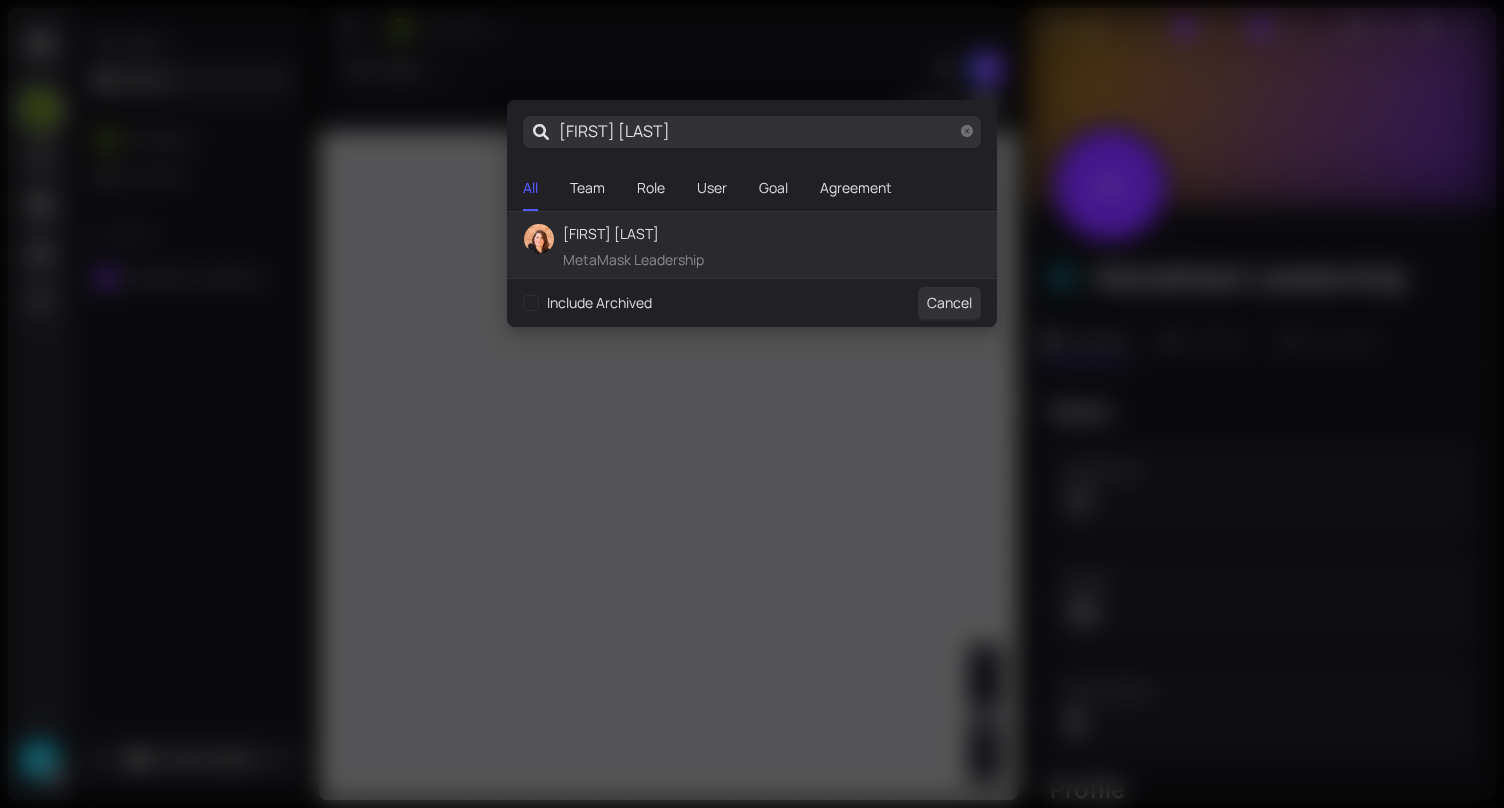 click at bounding box center [967, 131] 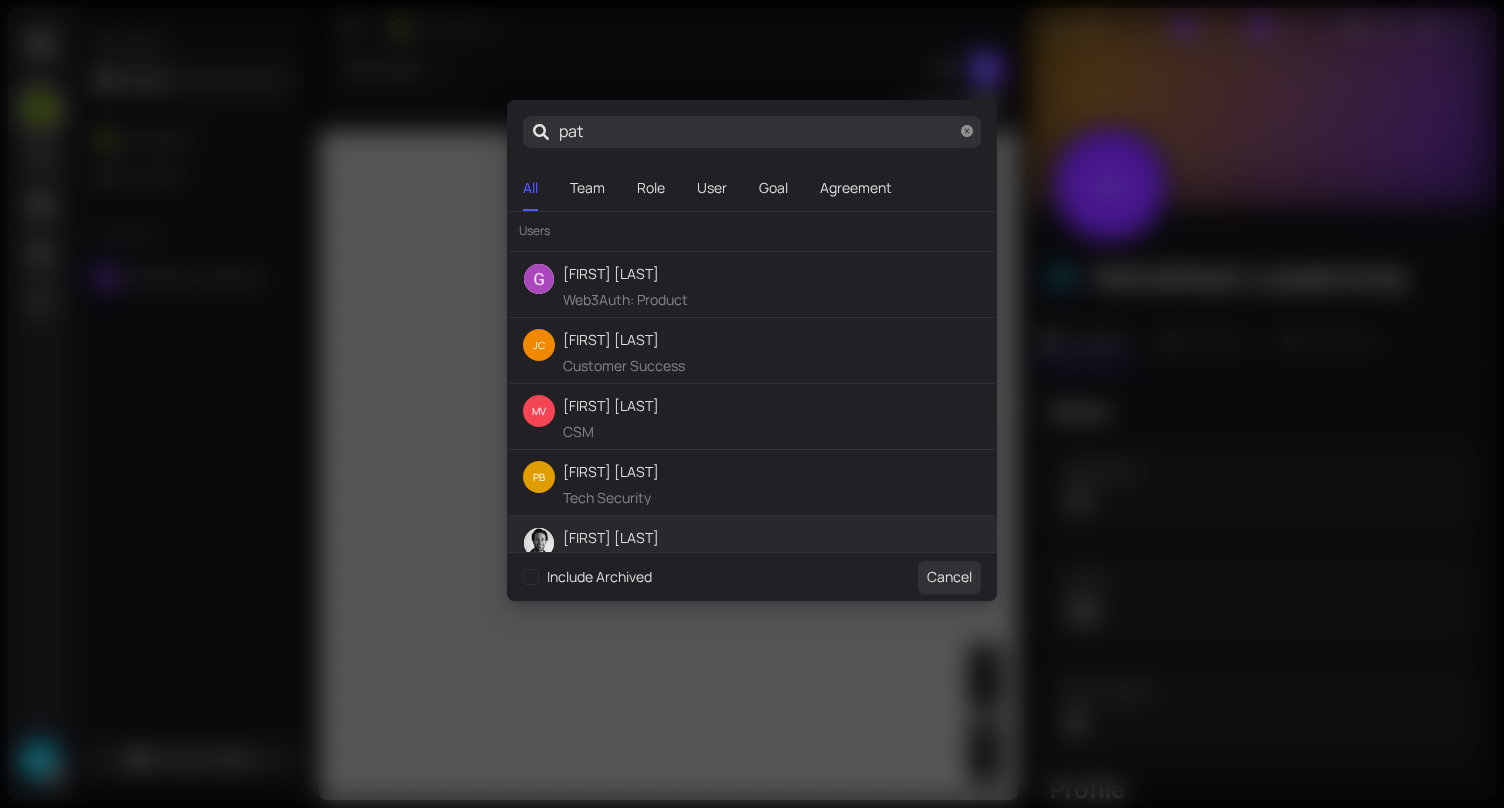 click on "[FIRST] [LAST]" at bounding box center (653, 538) 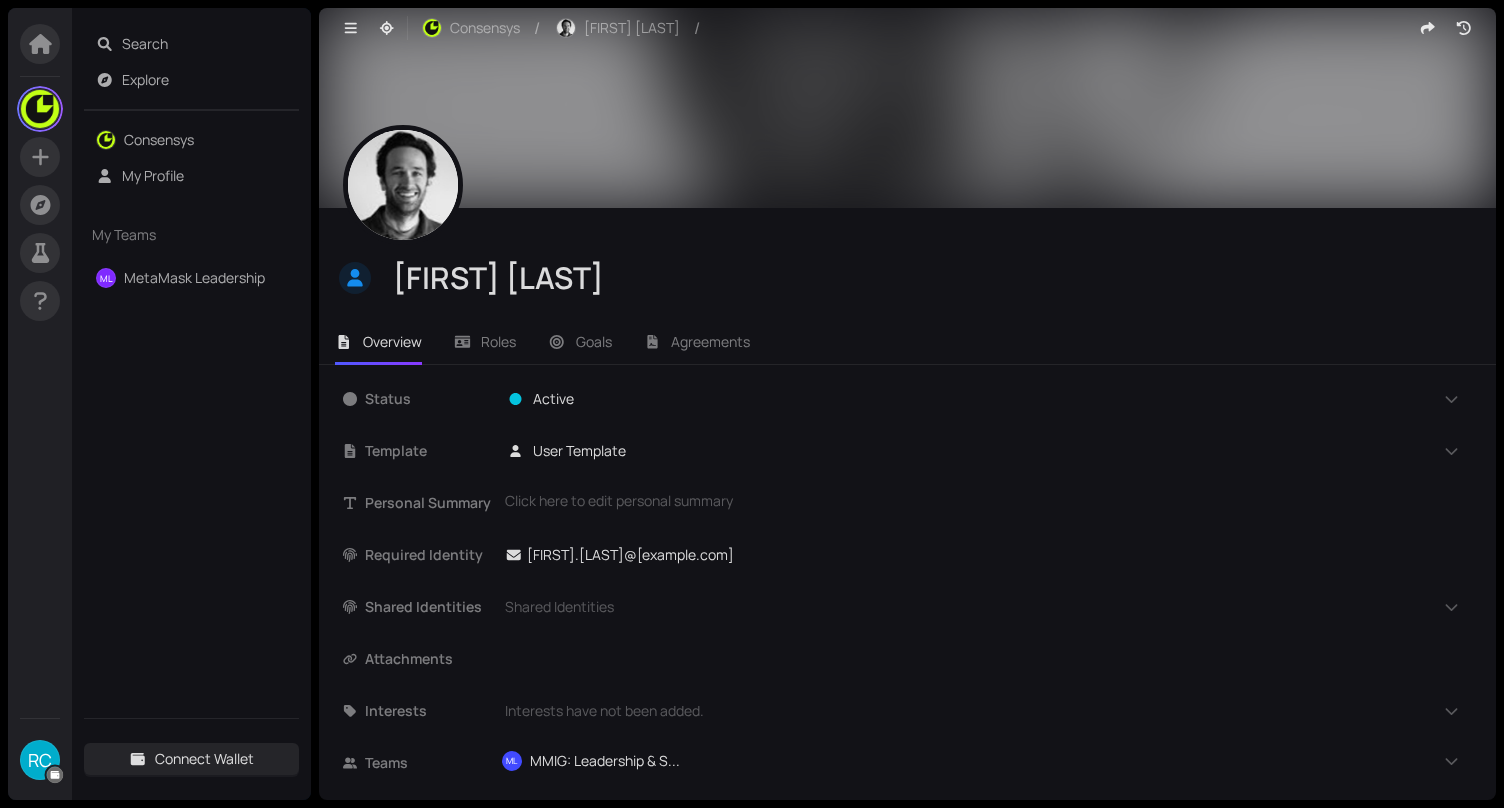 scroll, scrollTop: 177, scrollLeft: 0, axis: vertical 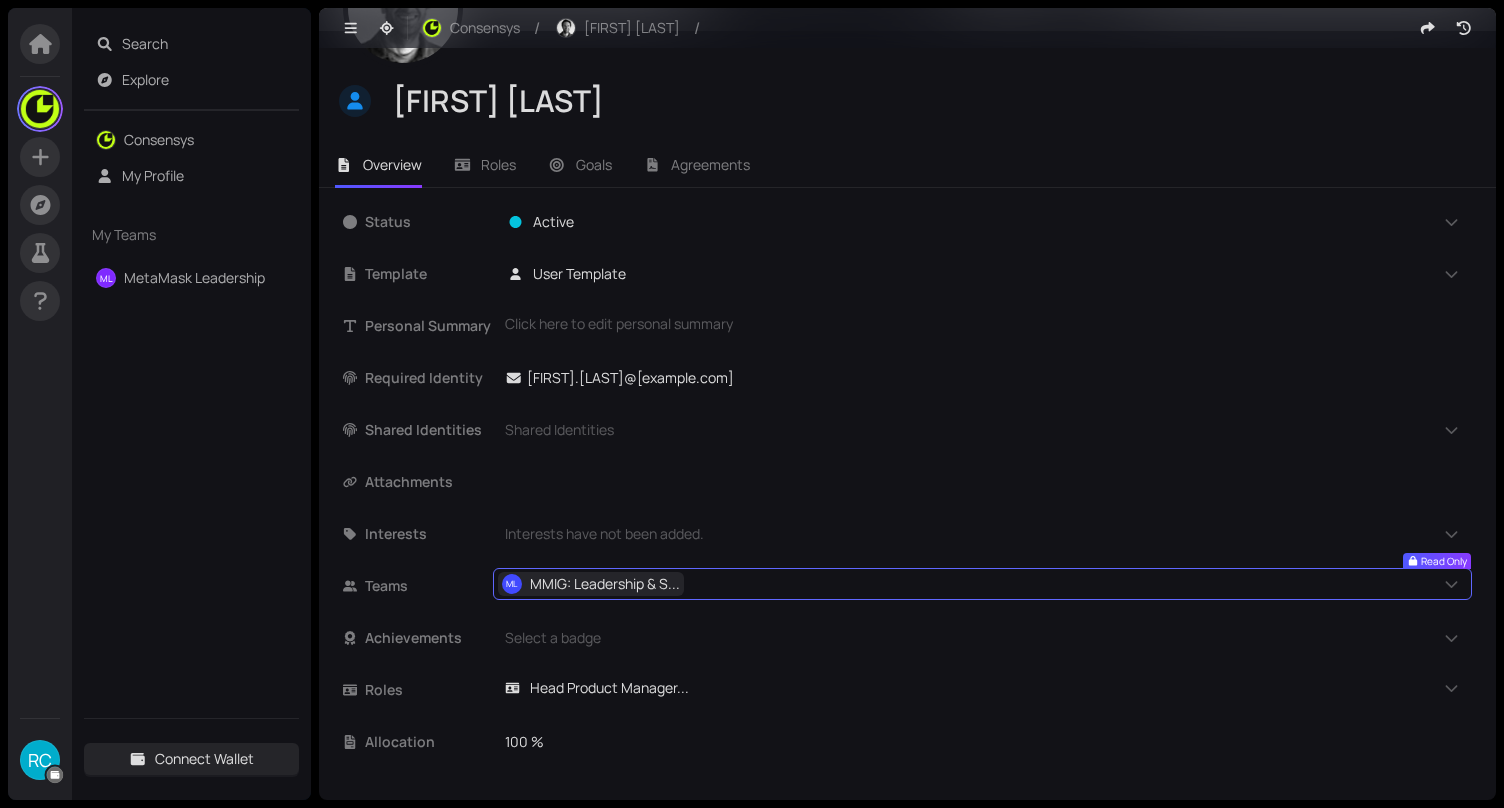 click on "MMIG: Leadership & S..." at bounding box center (605, 584) 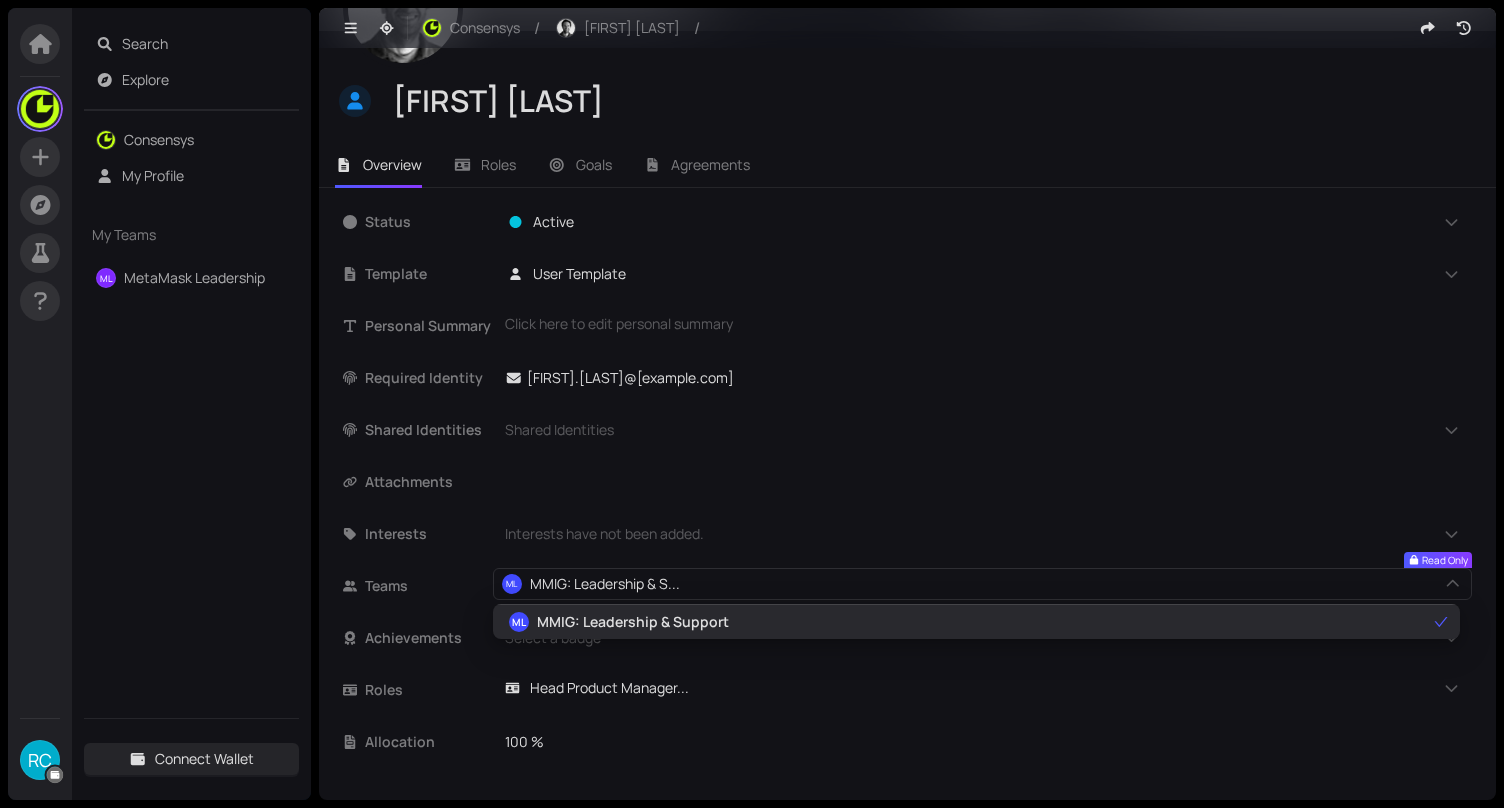 click on "MMIG: Leadership & Support" at bounding box center (633, 622) 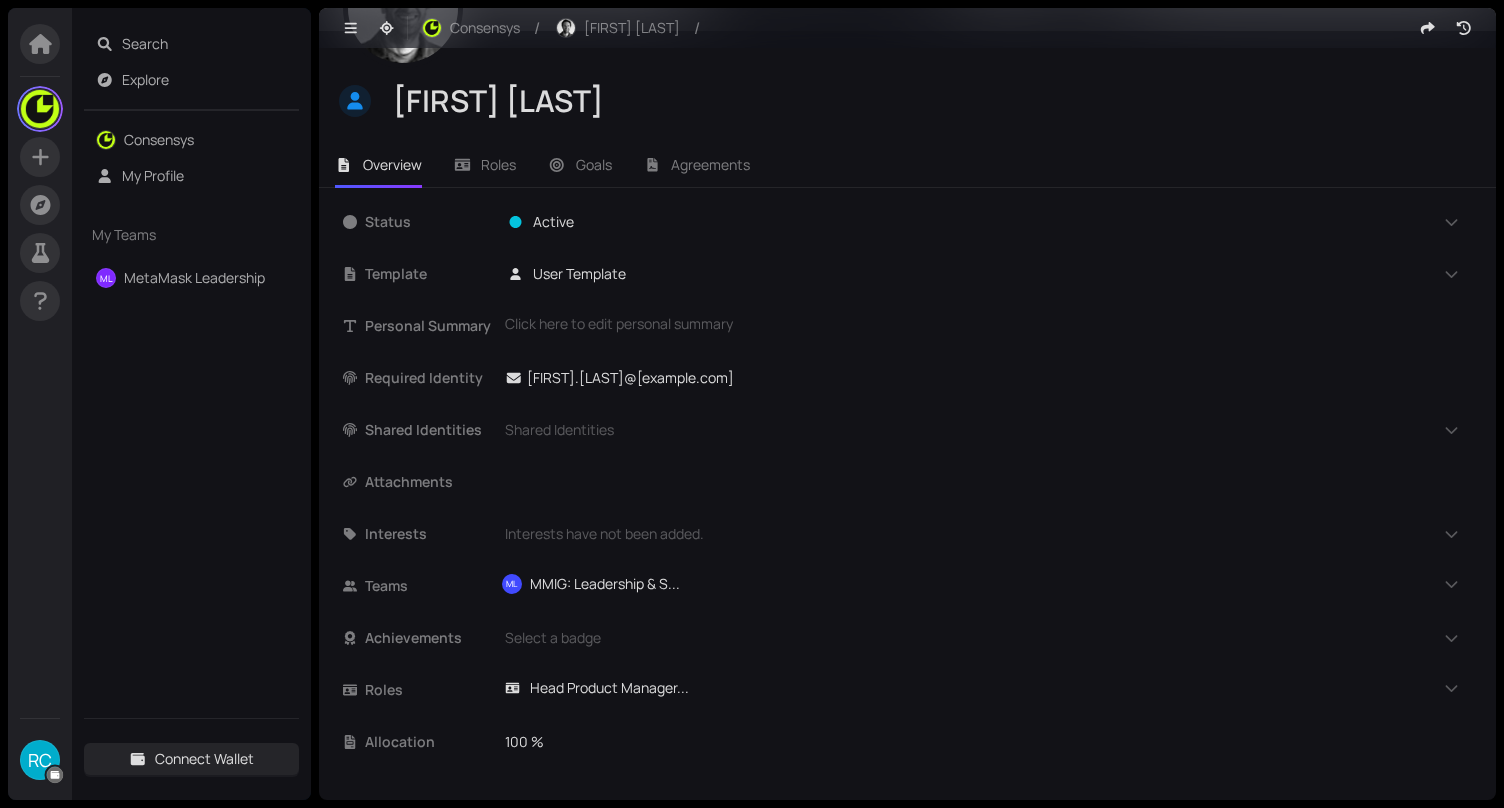 scroll, scrollTop: 0, scrollLeft: 0, axis: both 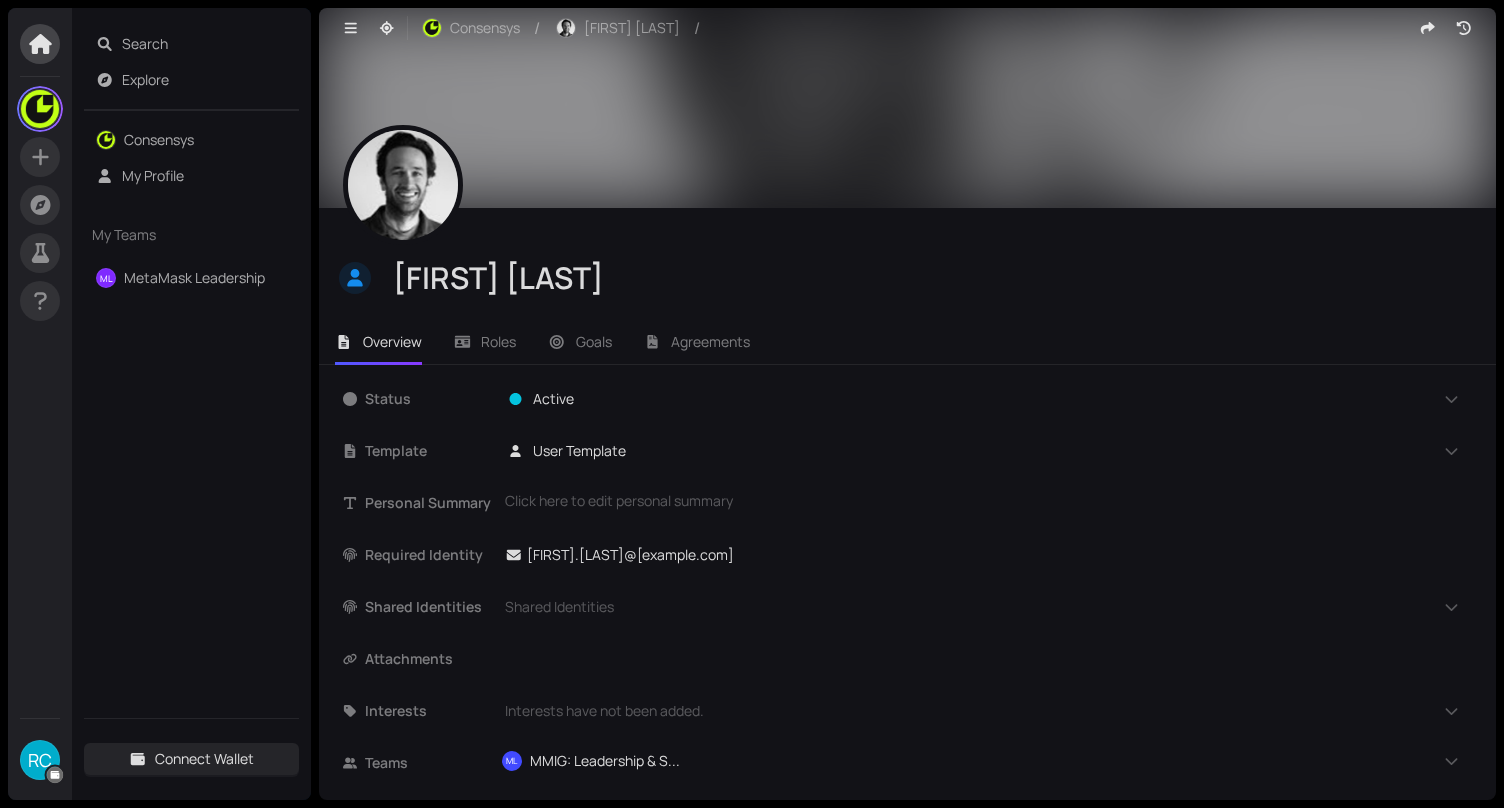 click at bounding box center (40, 44) 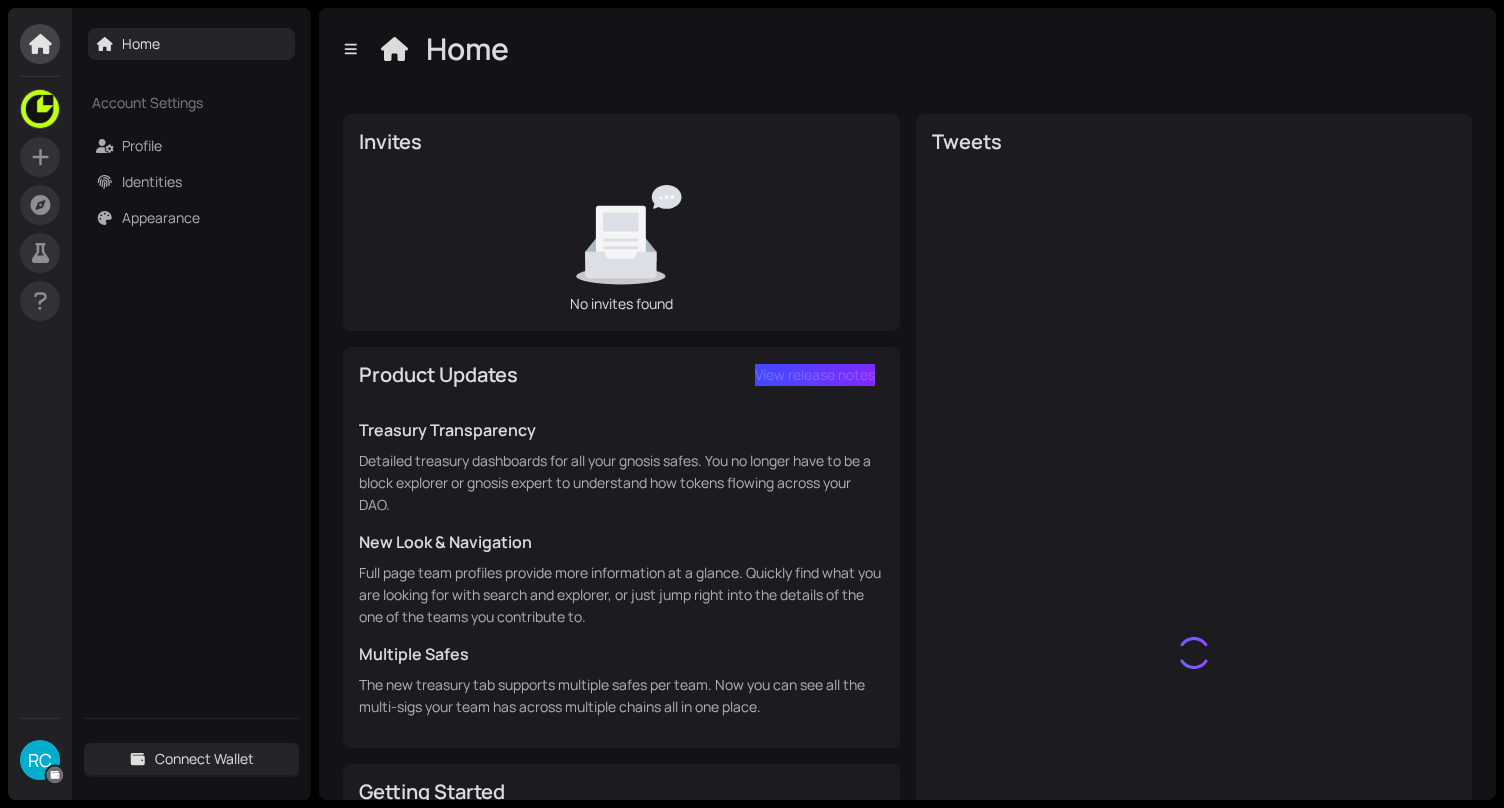 click at bounding box center (40, 44) 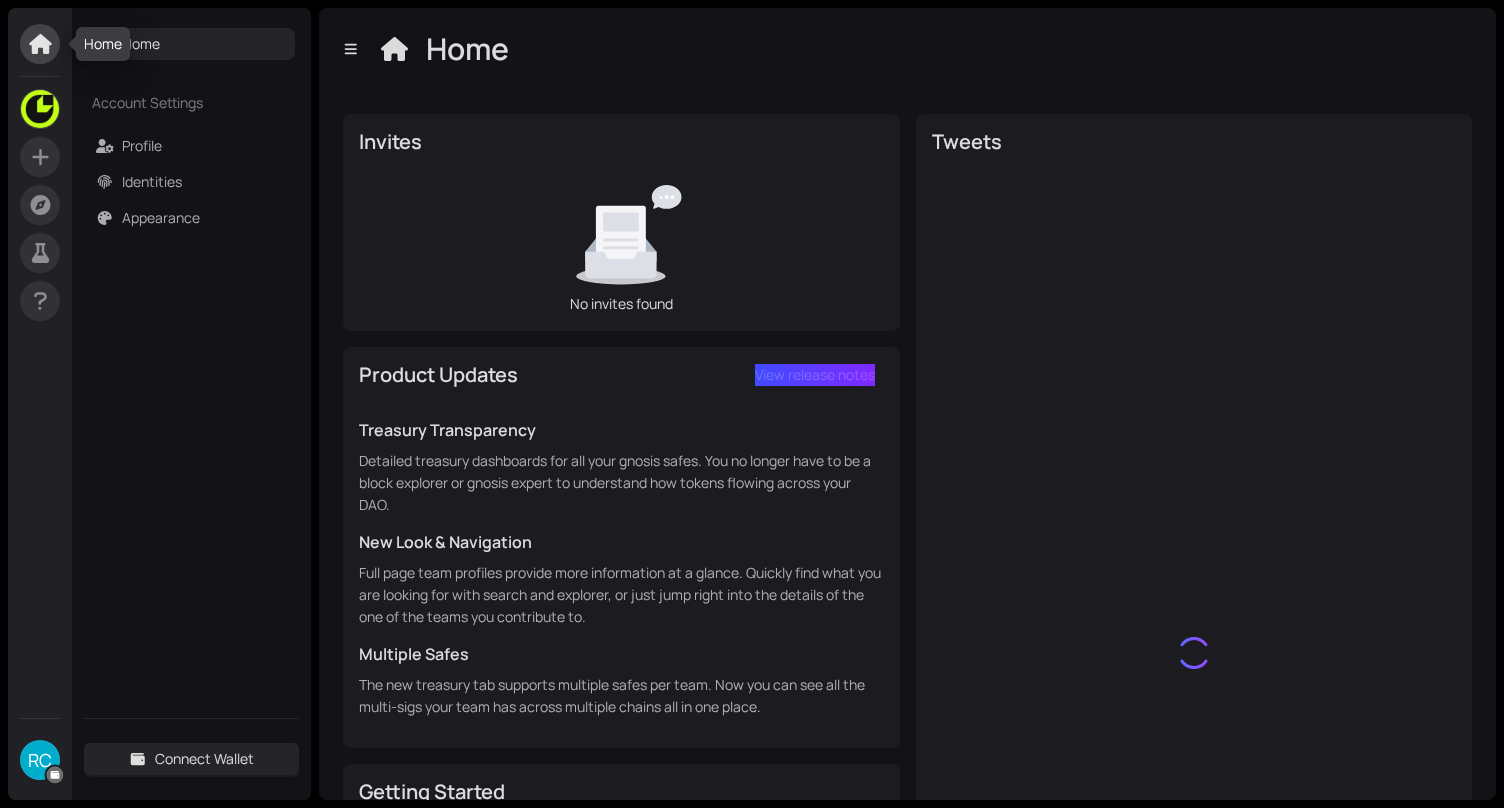 click at bounding box center (40, 44) 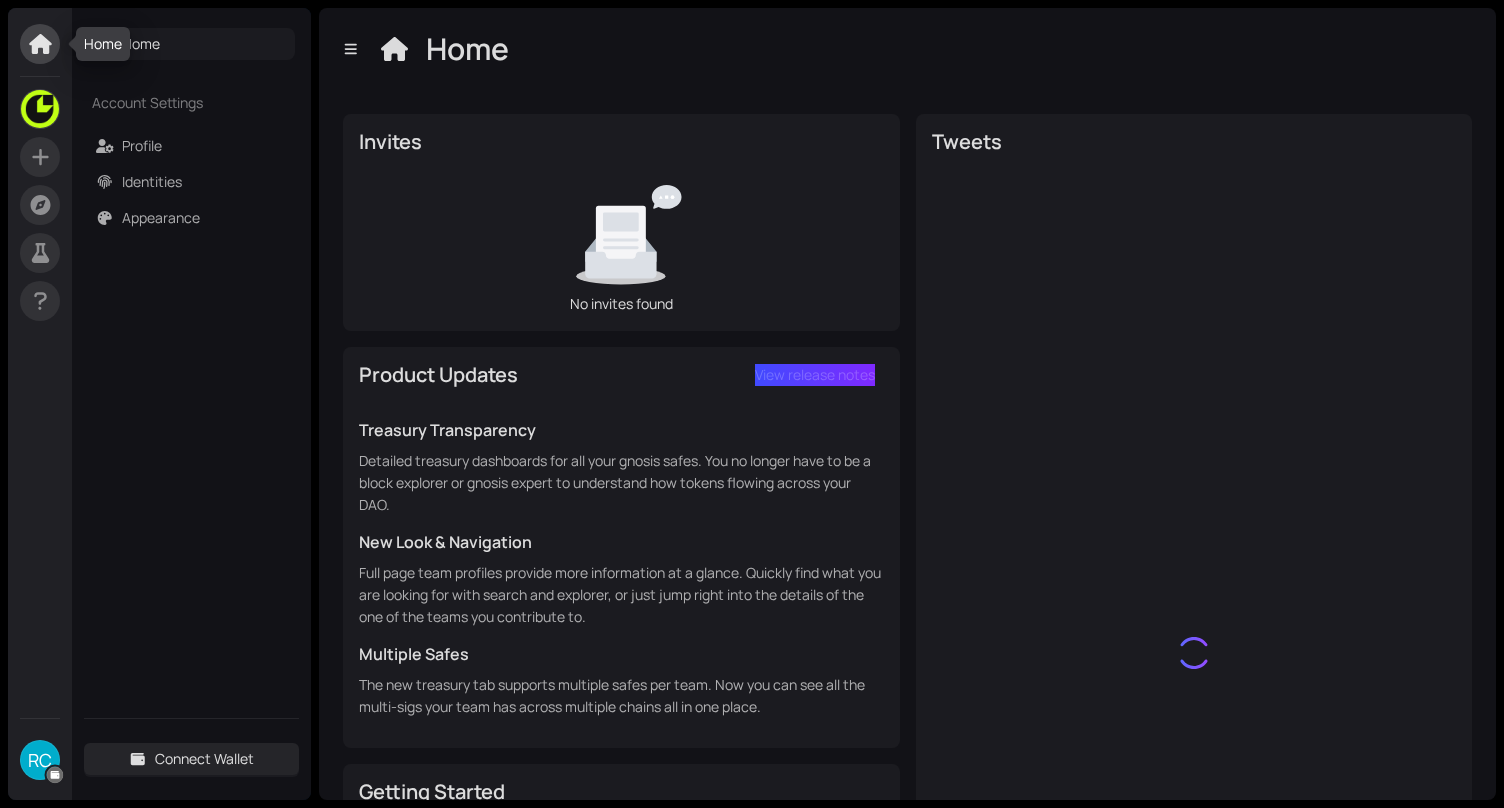 click on "Home" at bounding box center [141, 43] 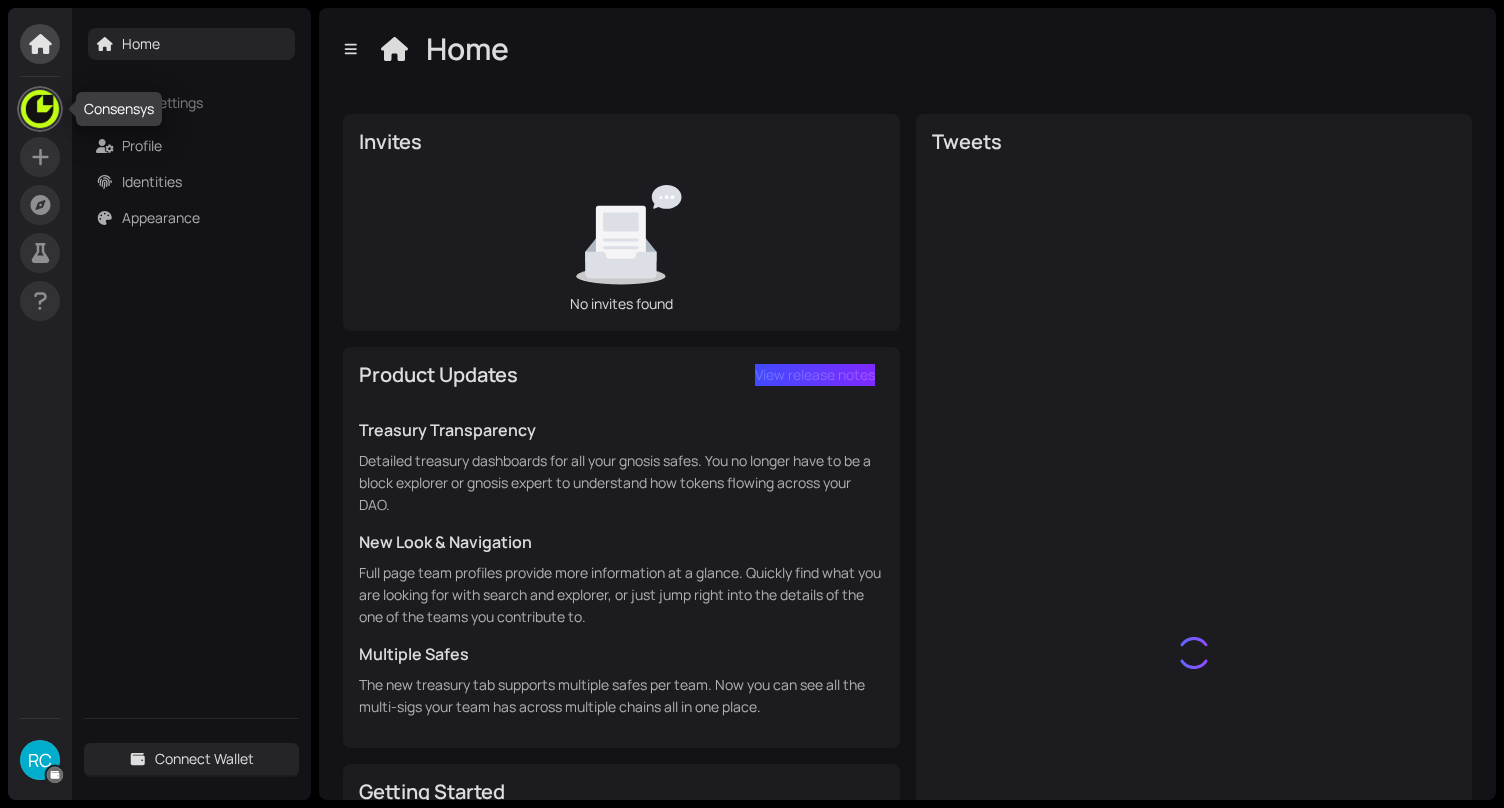click at bounding box center (40, 109) 